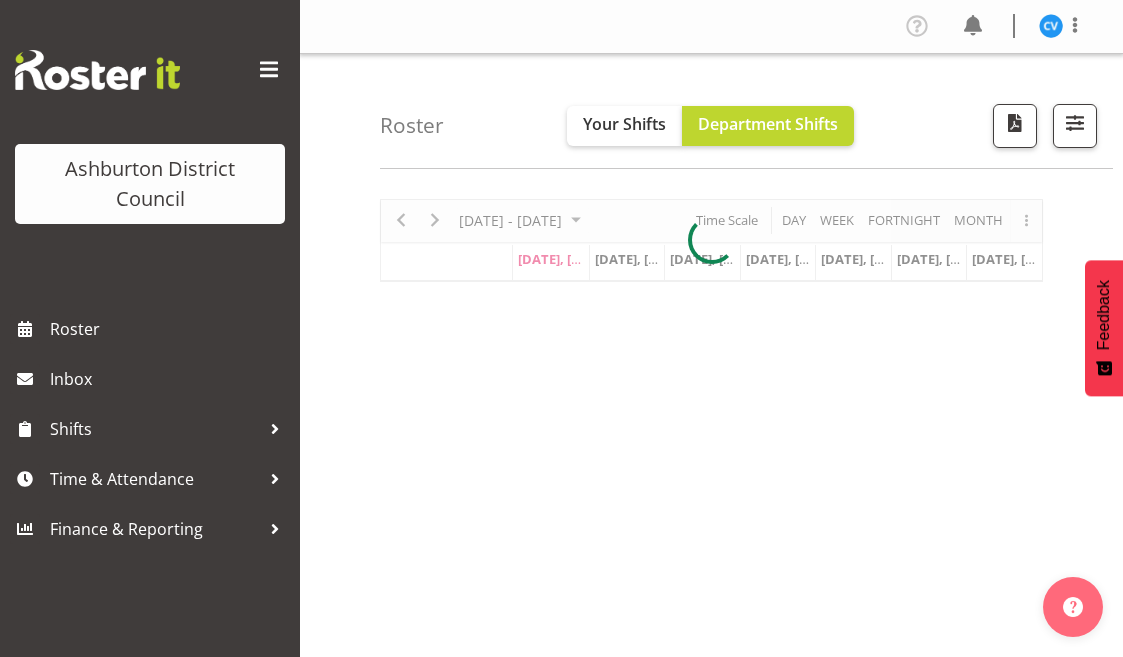 scroll, scrollTop: 0, scrollLeft: 0, axis: both 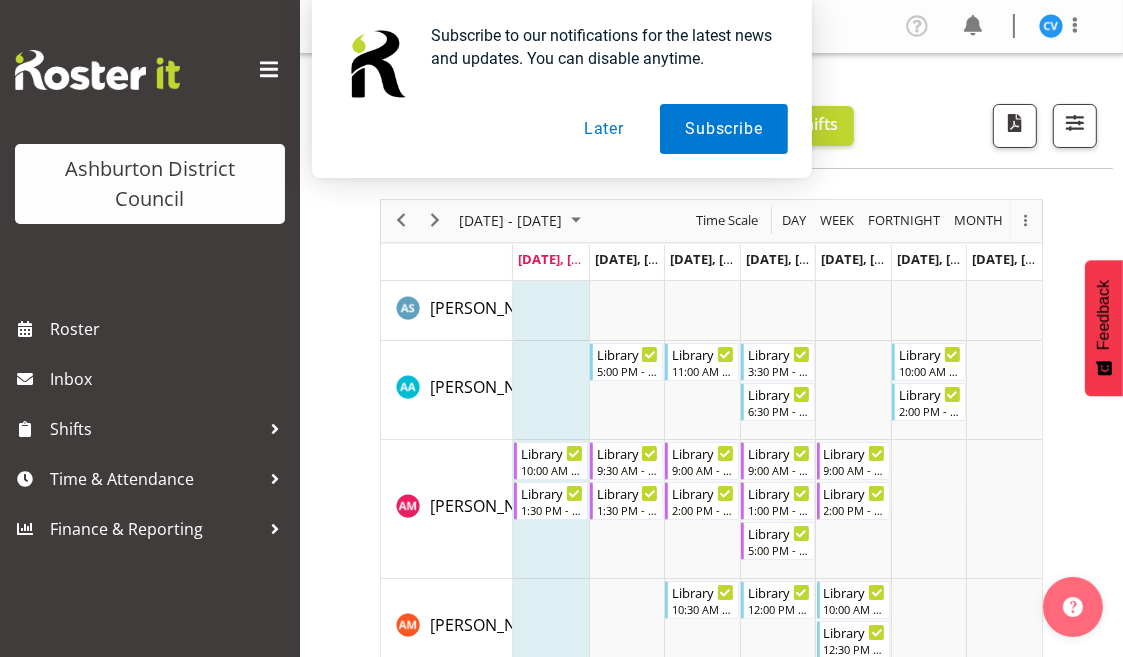 click on "Later" at bounding box center [604, 129] 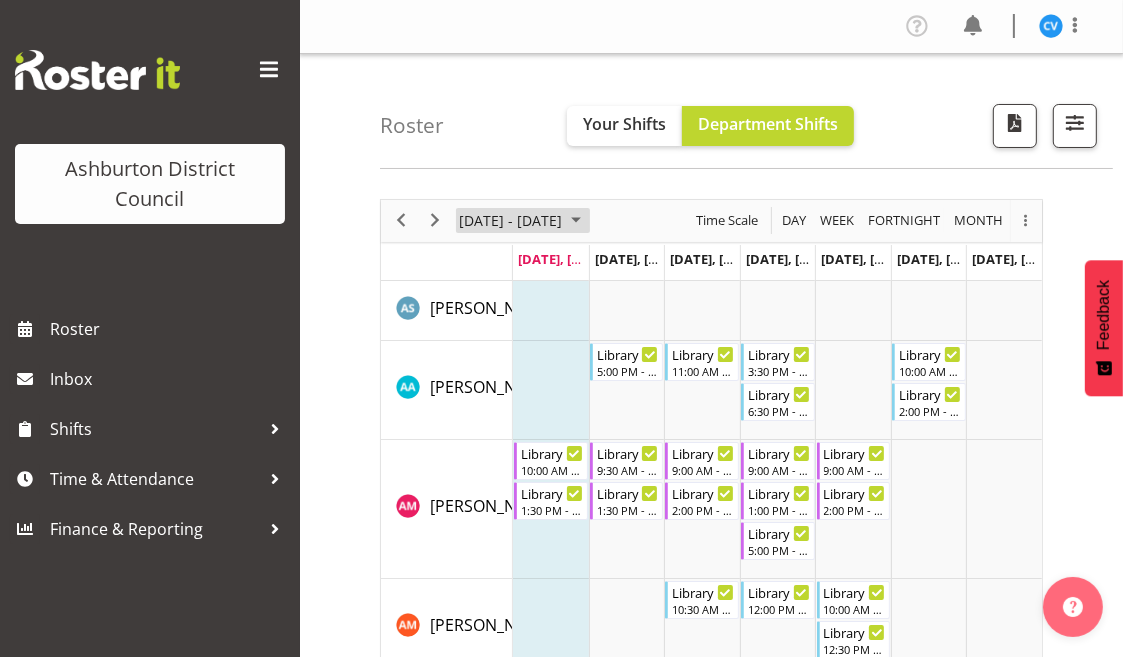 click at bounding box center (576, 220) 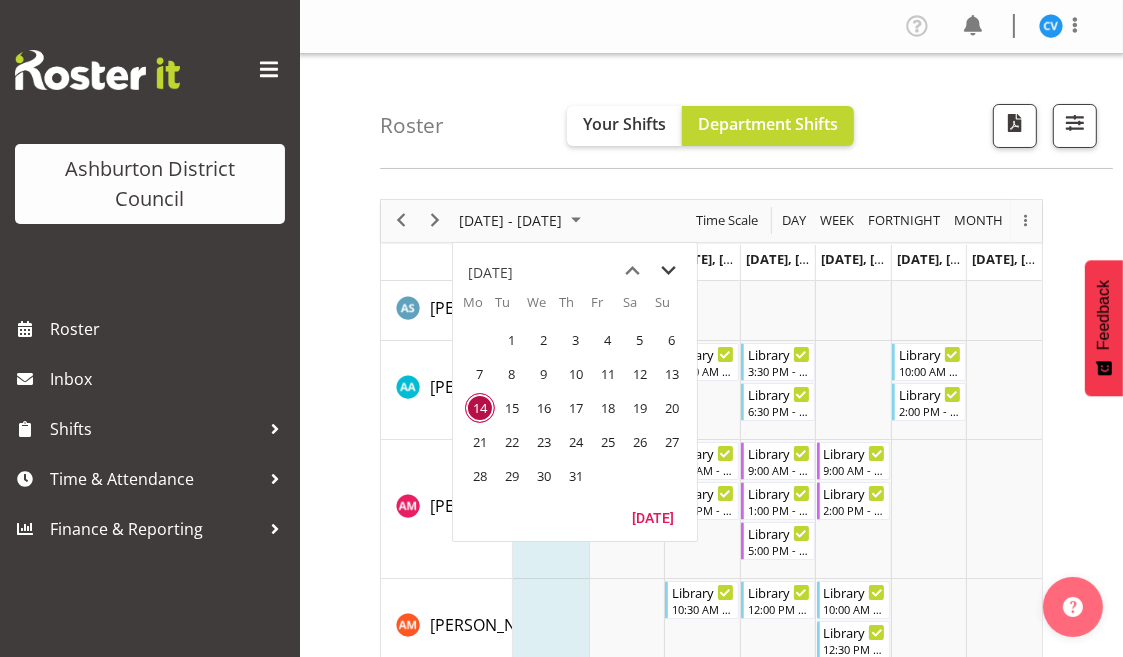 click at bounding box center [669, 271] 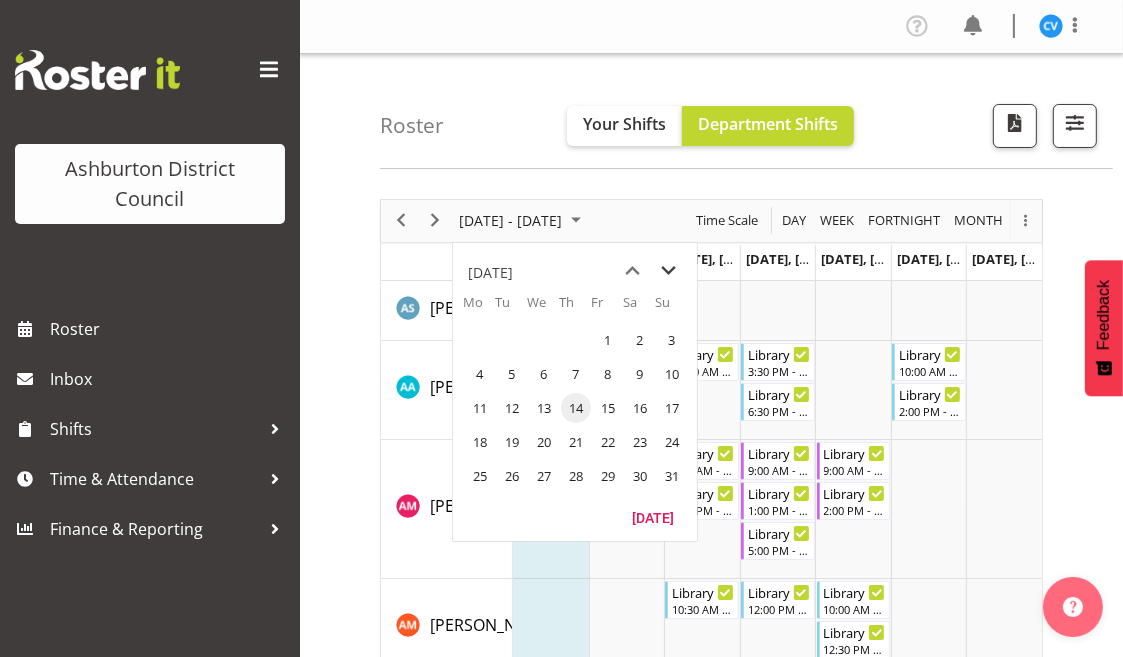 click at bounding box center [669, 271] 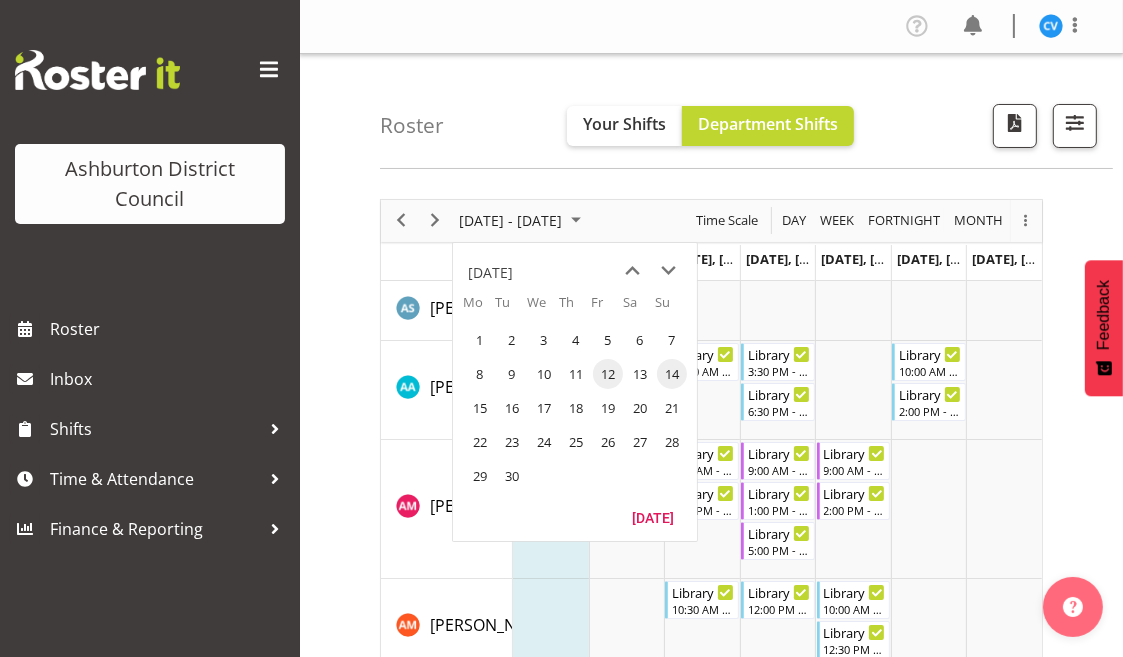click on "12" at bounding box center (608, 374) 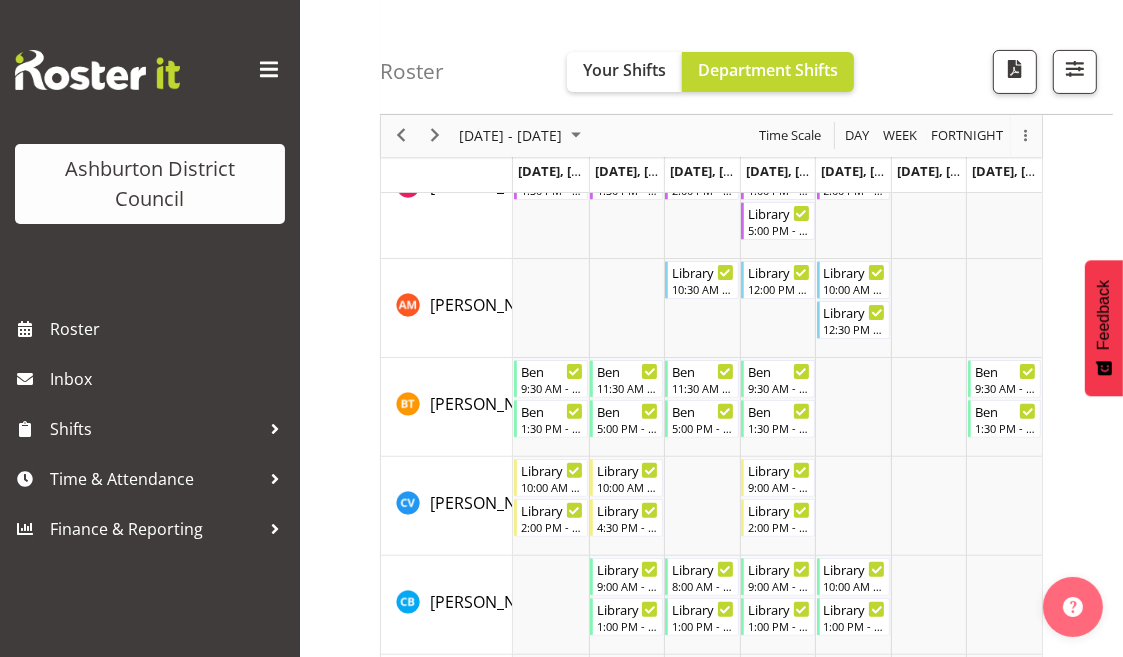 scroll, scrollTop: 480, scrollLeft: 0, axis: vertical 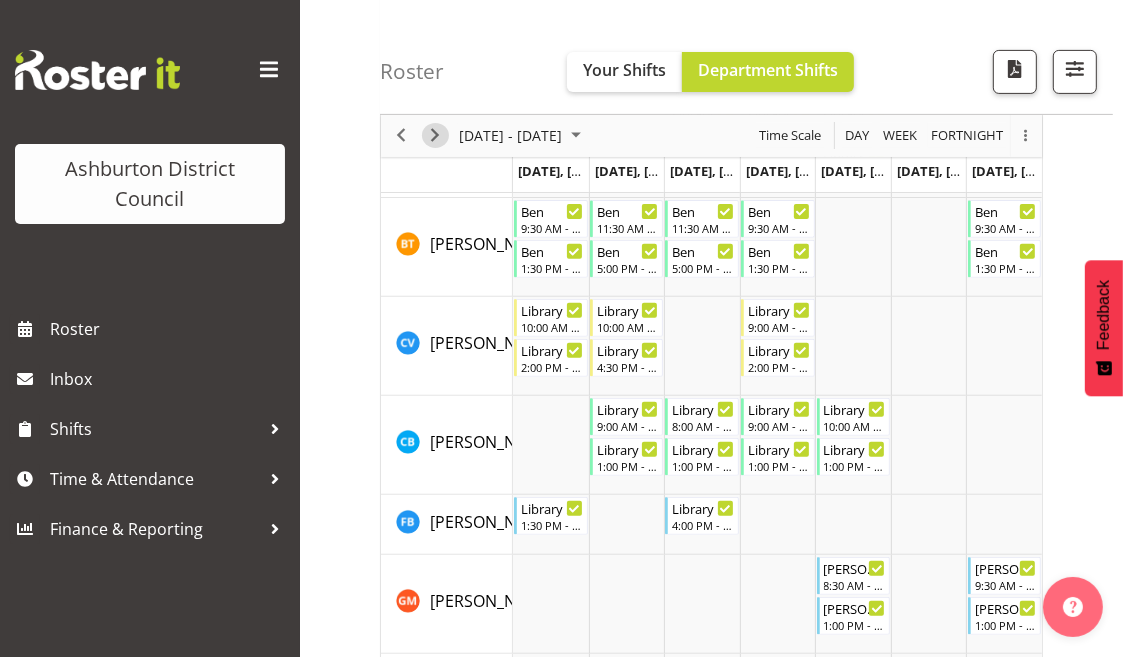 click at bounding box center (435, 136) 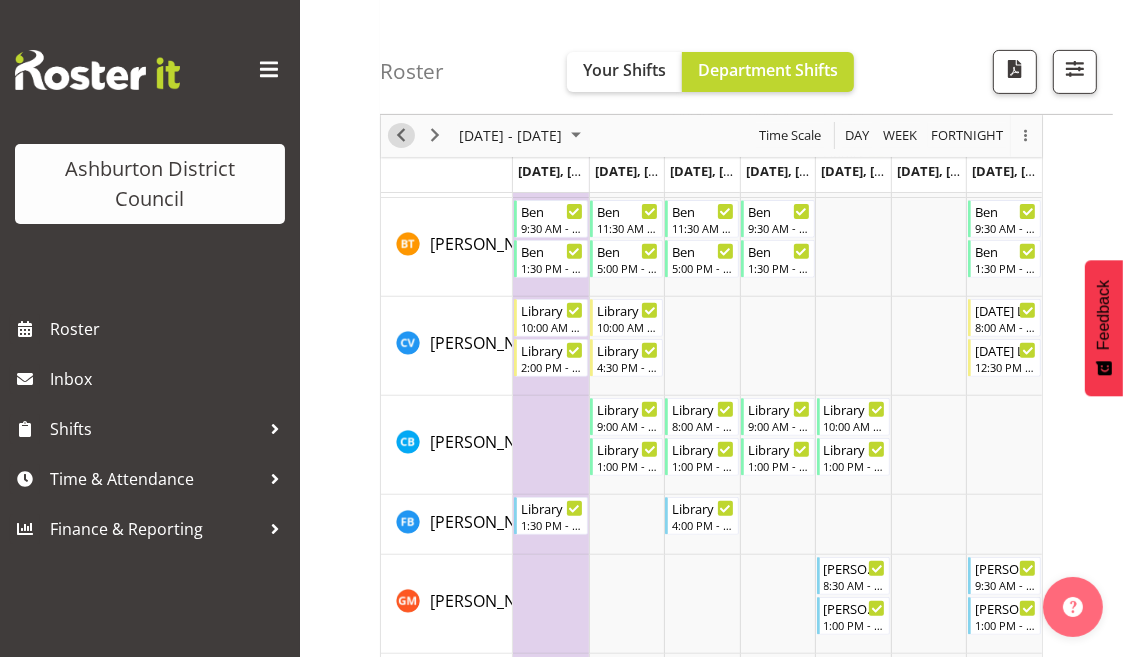 click at bounding box center [401, 136] 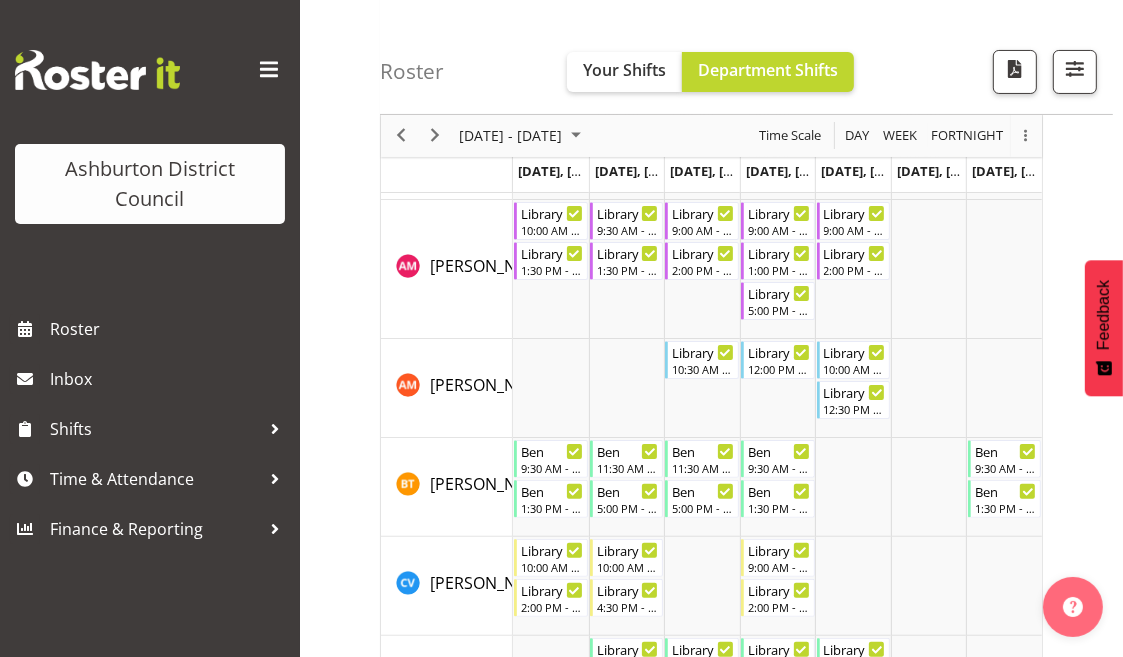 scroll, scrollTop: 0, scrollLeft: 0, axis: both 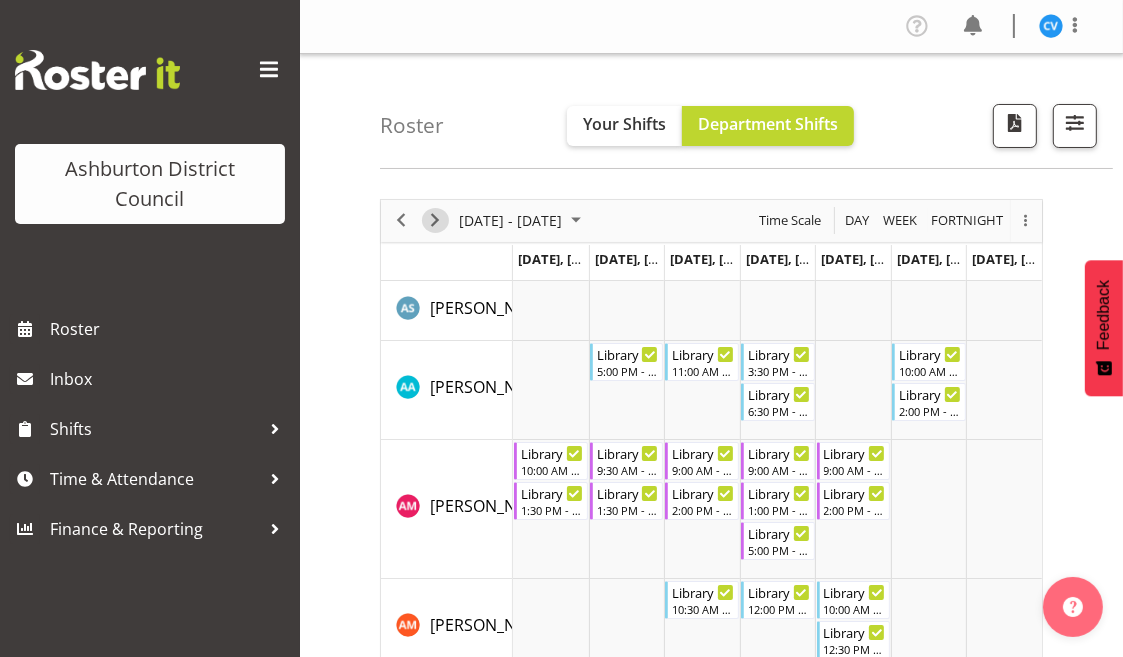 click at bounding box center [435, 220] 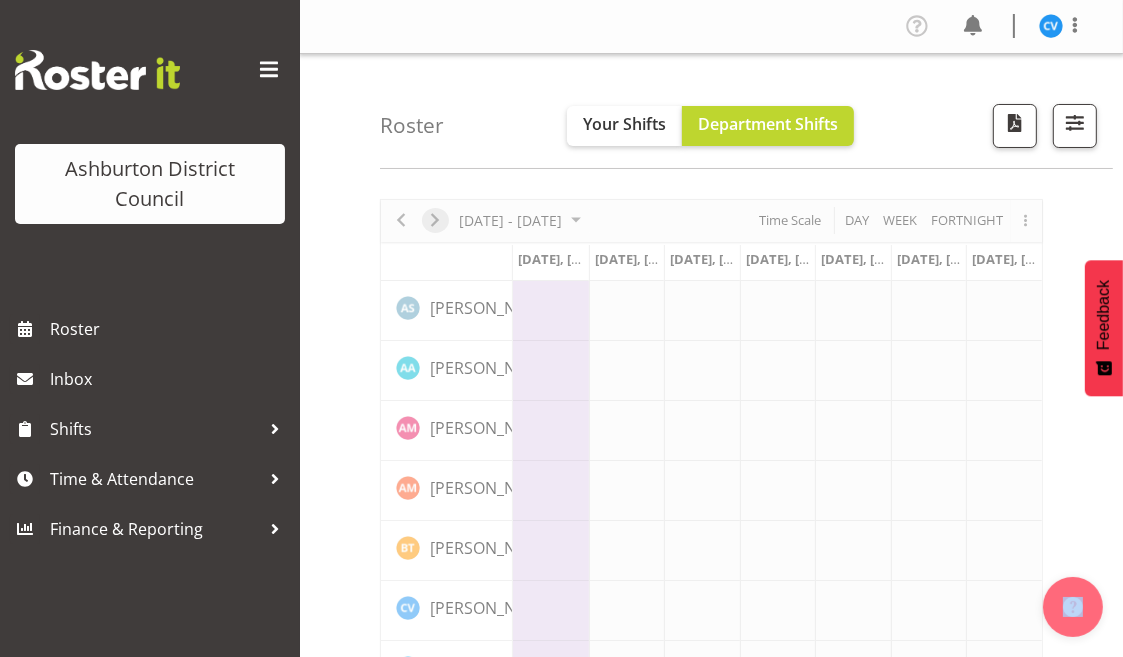 click at bounding box center [711, 930] 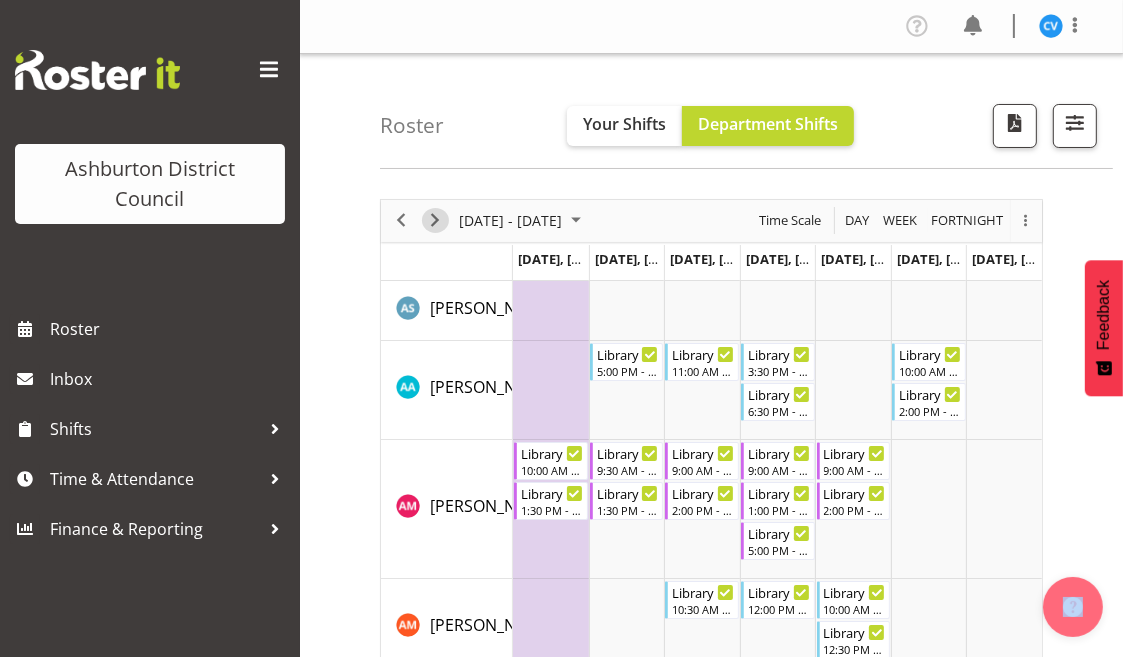 click at bounding box center [435, 220] 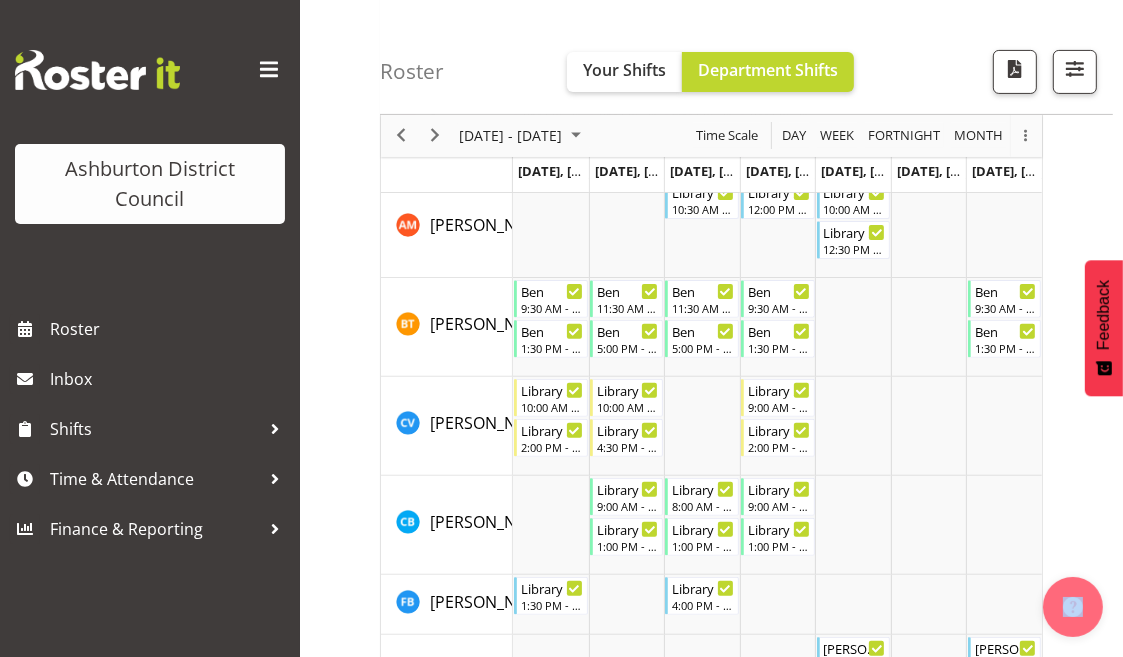 scroll, scrollTop: 0, scrollLeft: 0, axis: both 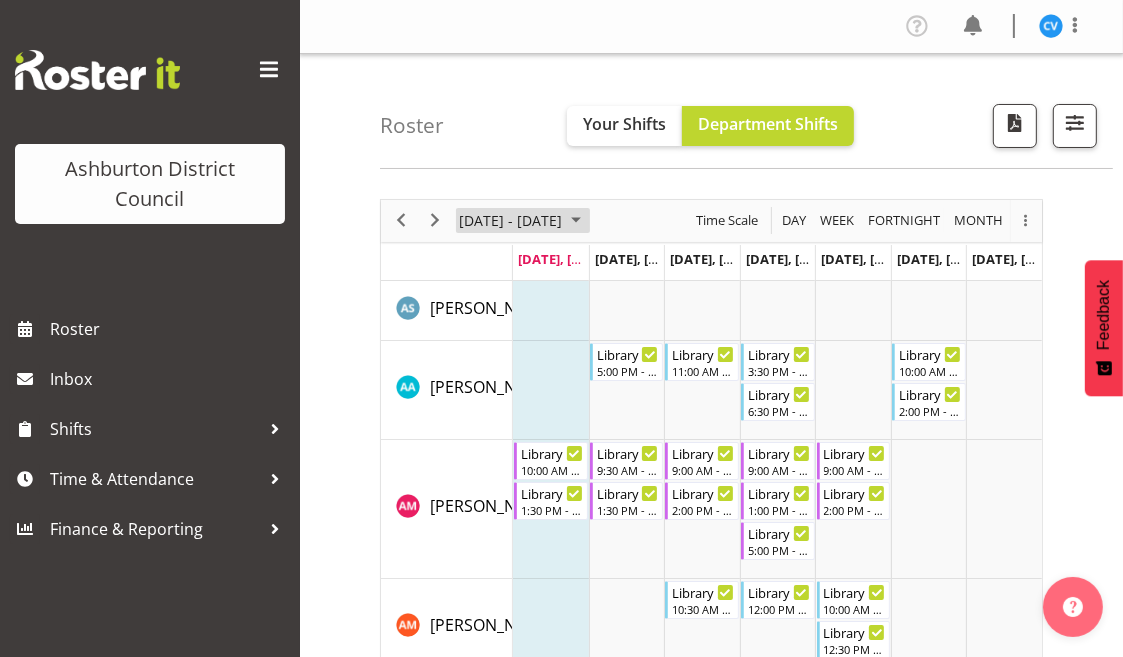 click at bounding box center [576, 220] 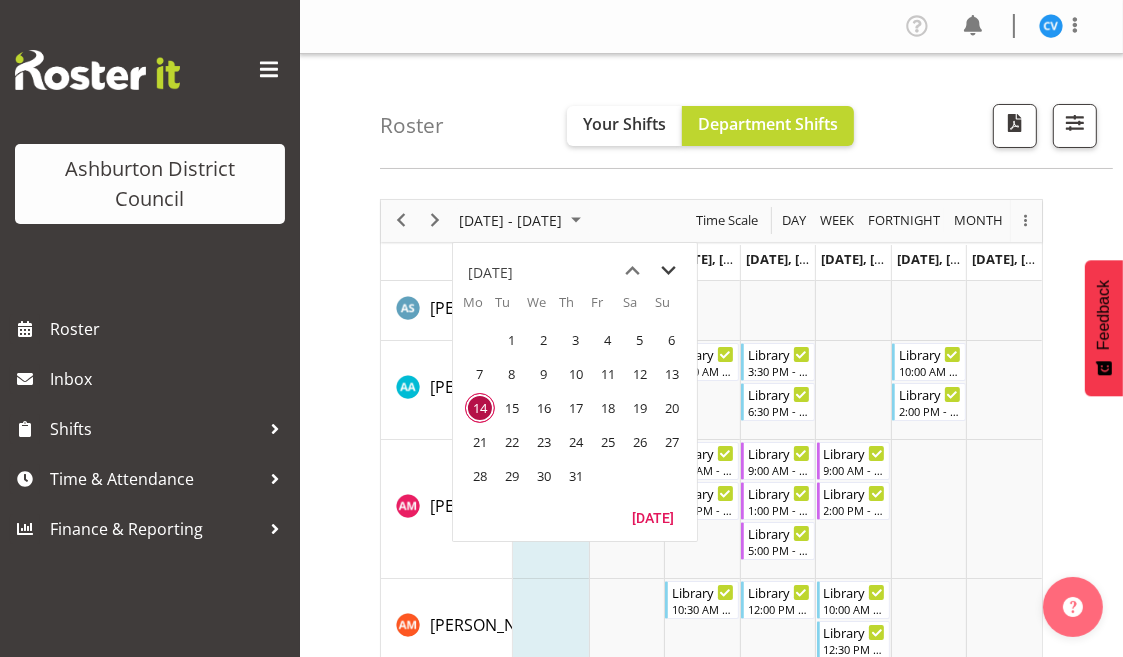 click at bounding box center [669, 271] 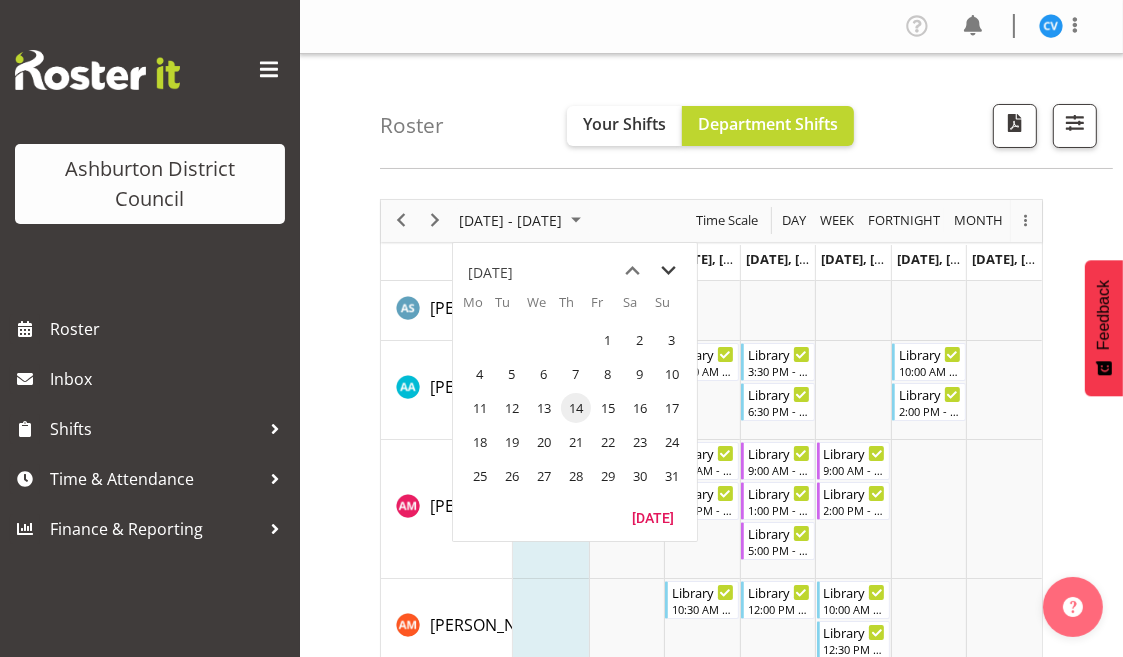 click at bounding box center (669, 271) 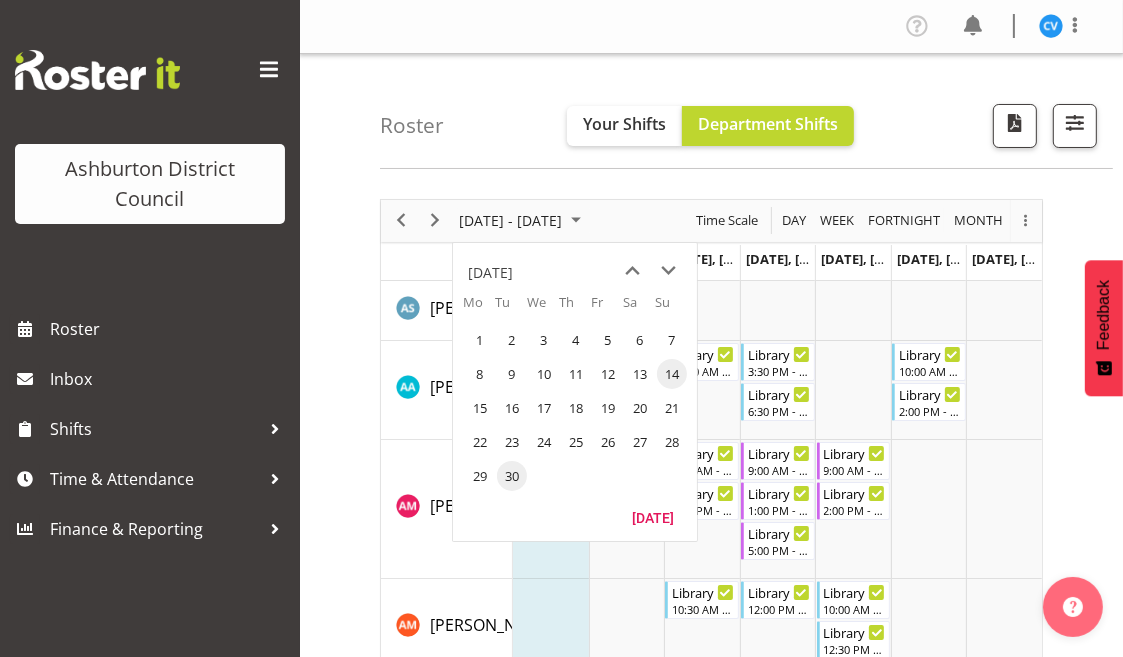 click on "30" at bounding box center (512, 476) 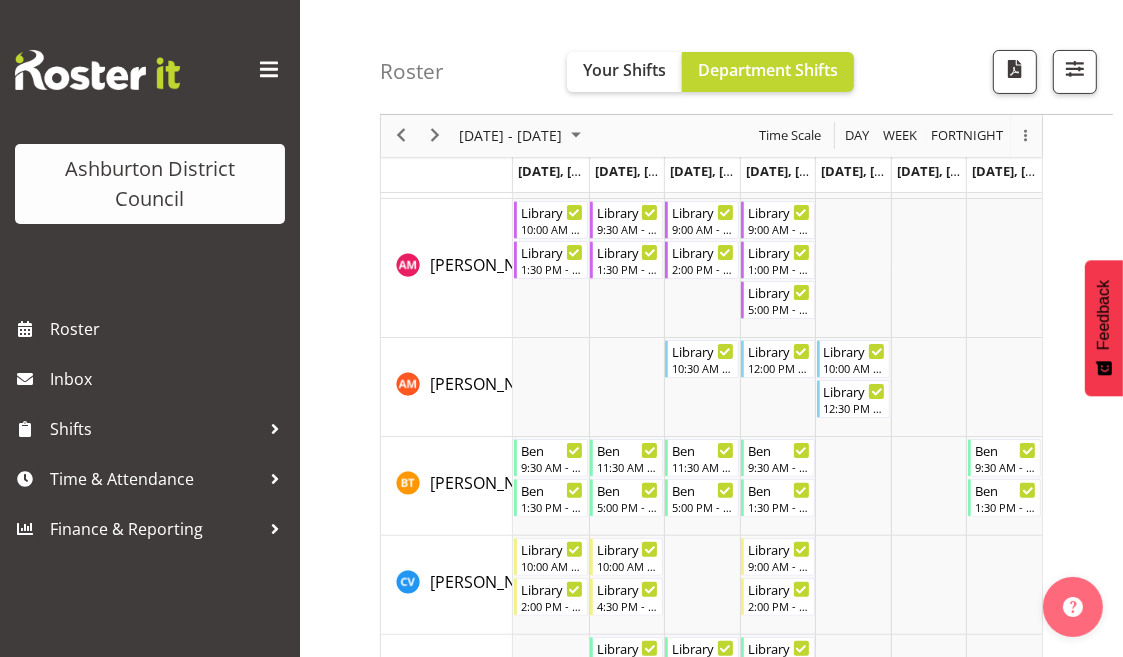 scroll, scrollTop: 0, scrollLeft: 0, axis: both 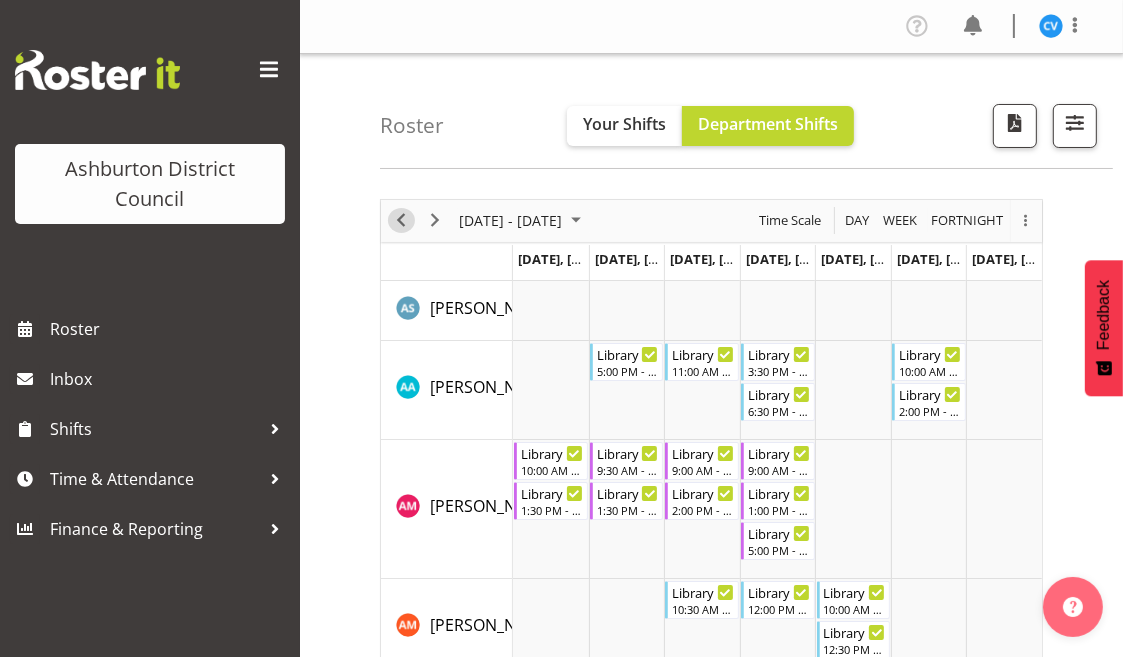 click at bounding box center [401, 220] 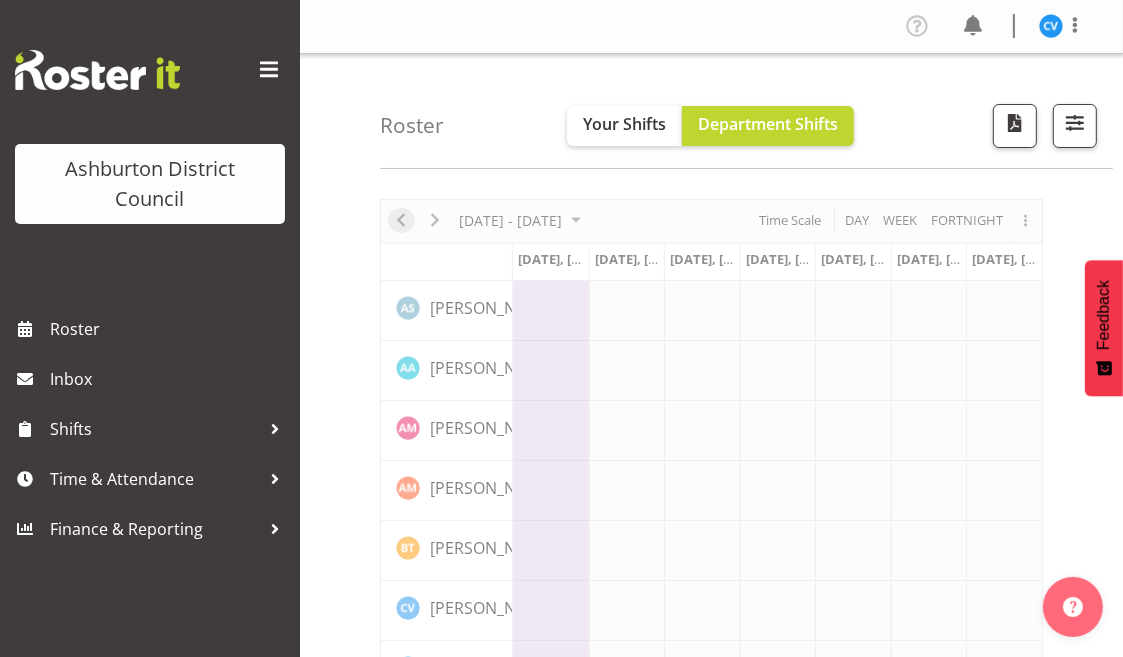 click at bounding box center (711, 930) 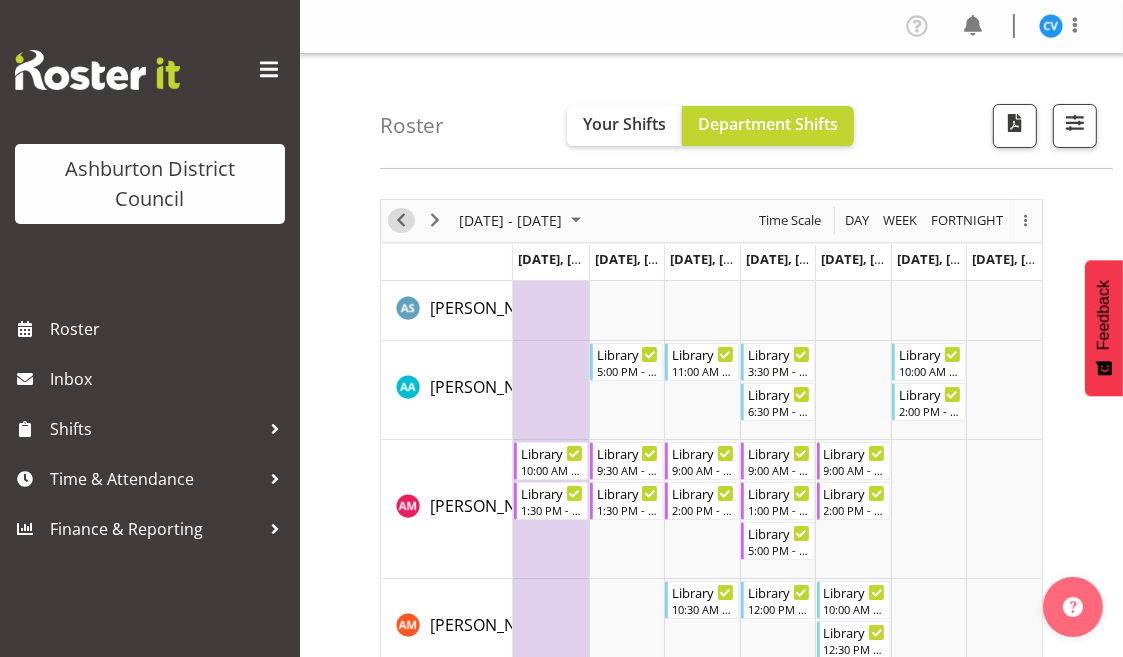 click at bounding box center (401, 220) 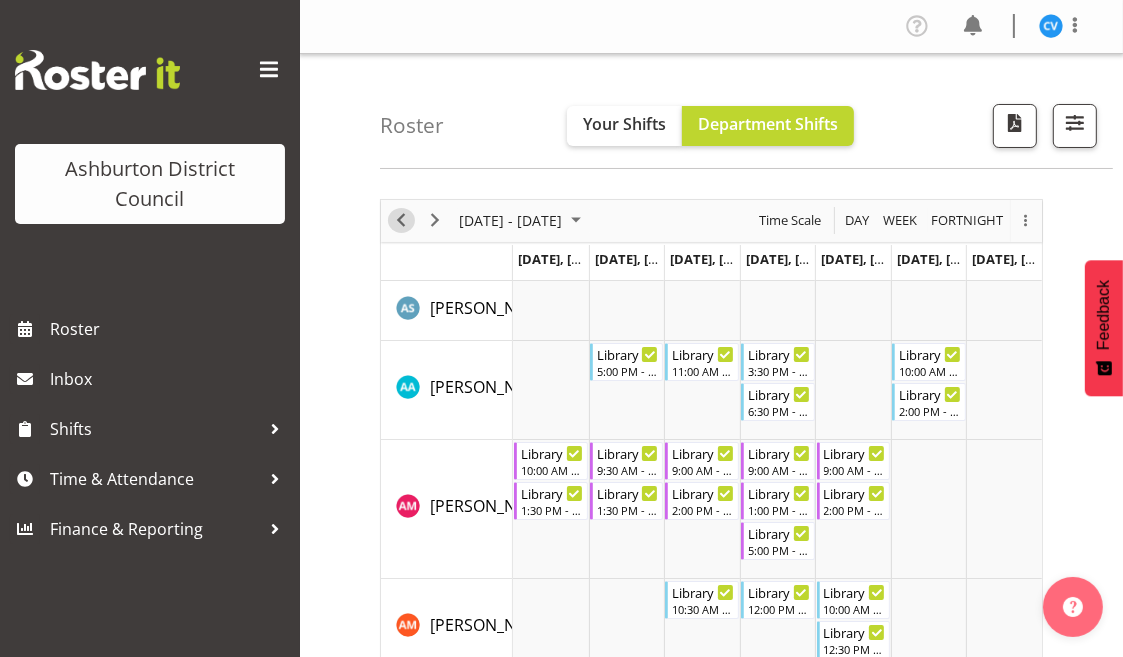 click at bounding box center [401, 220] 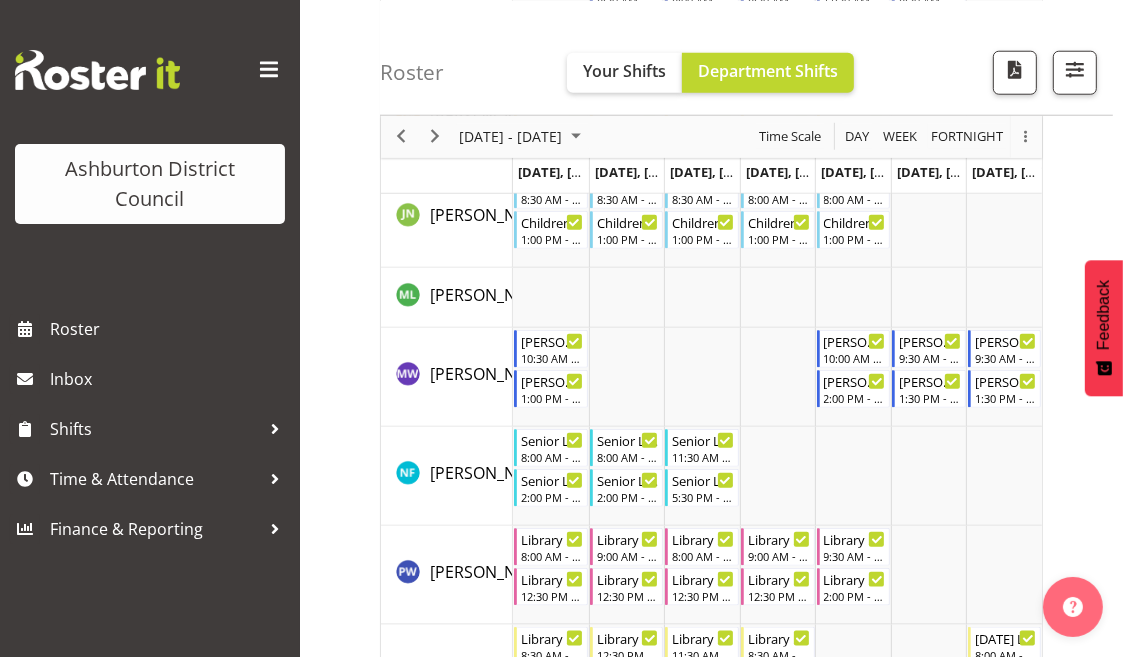 scroll, scrollTop: 1722, scrollLeft: 0, axis: vertical 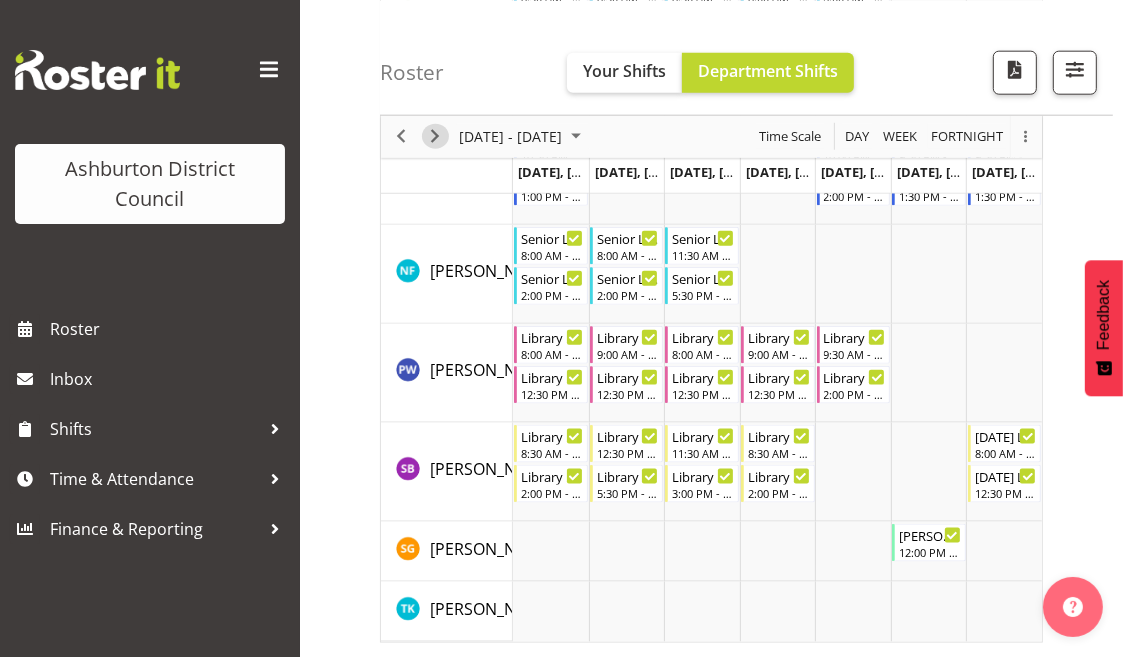 click at bounding box center (435, 136) 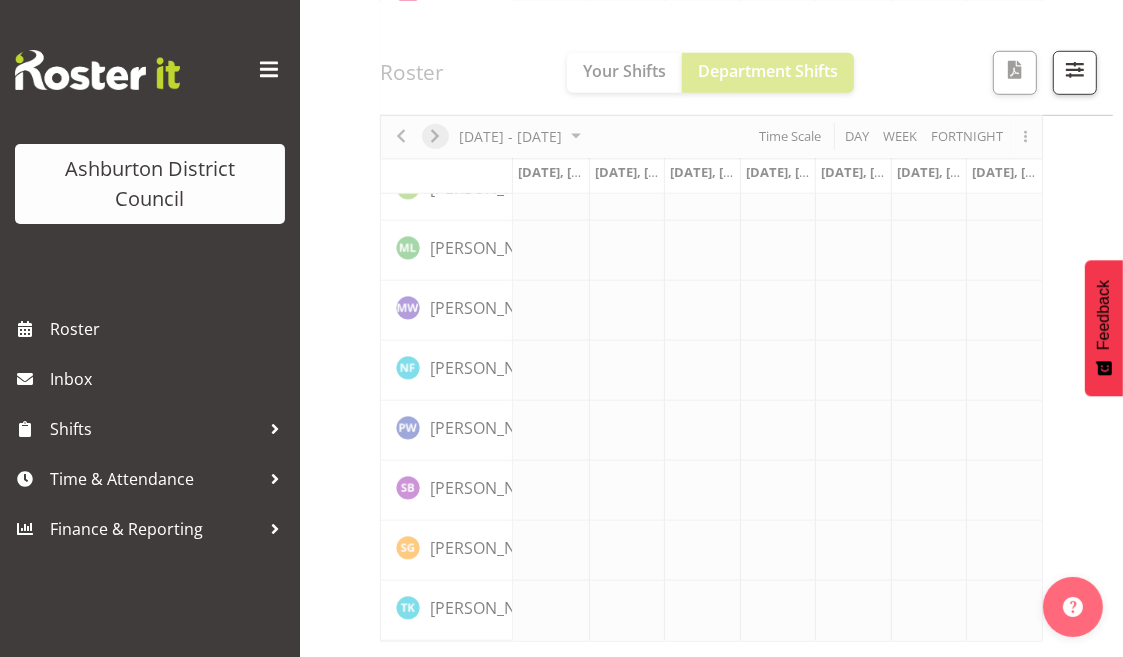 scroll, scrollTop: 1019, scrollLeft: 0, axis: vertical 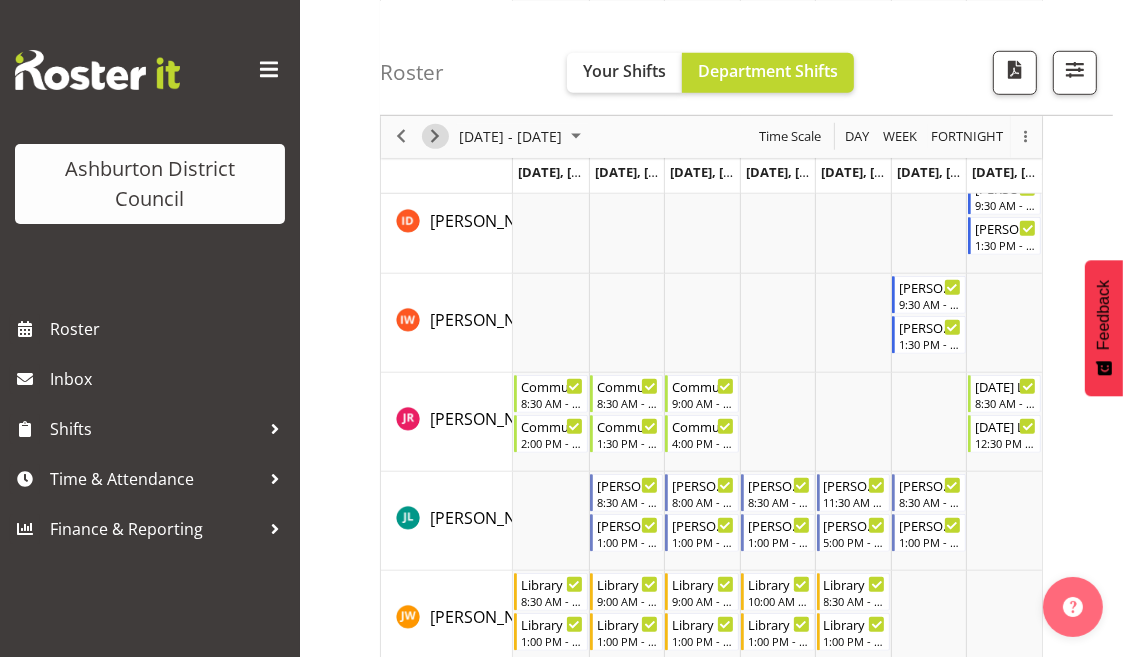 click at bounding box center [435, 136] 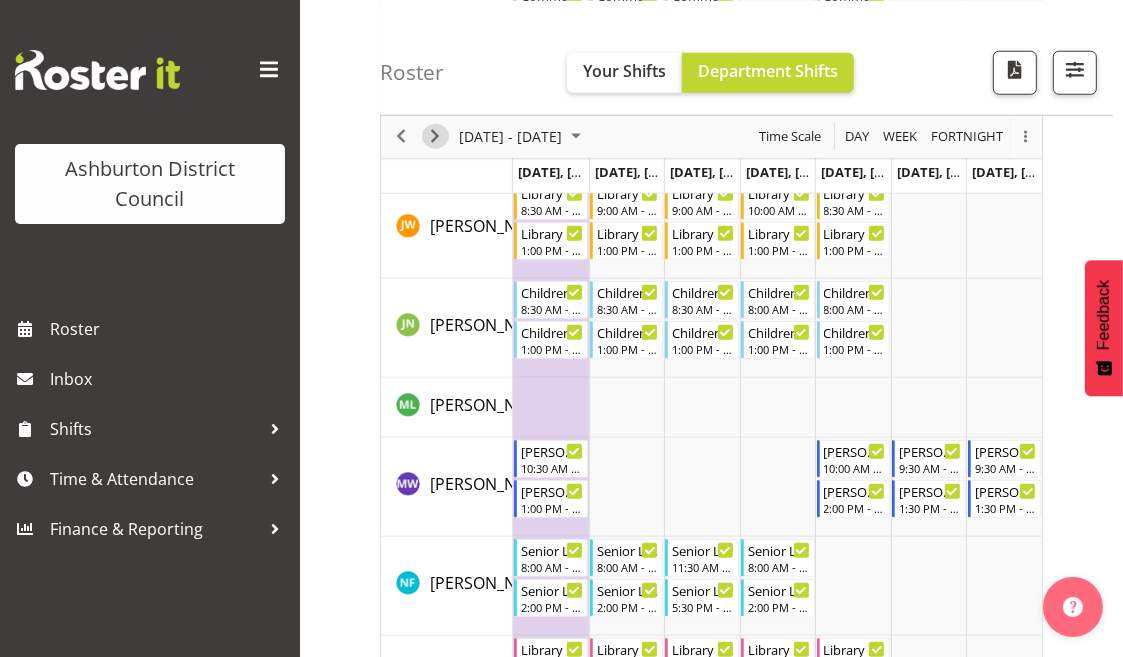 click at bounding box center [435, 136] 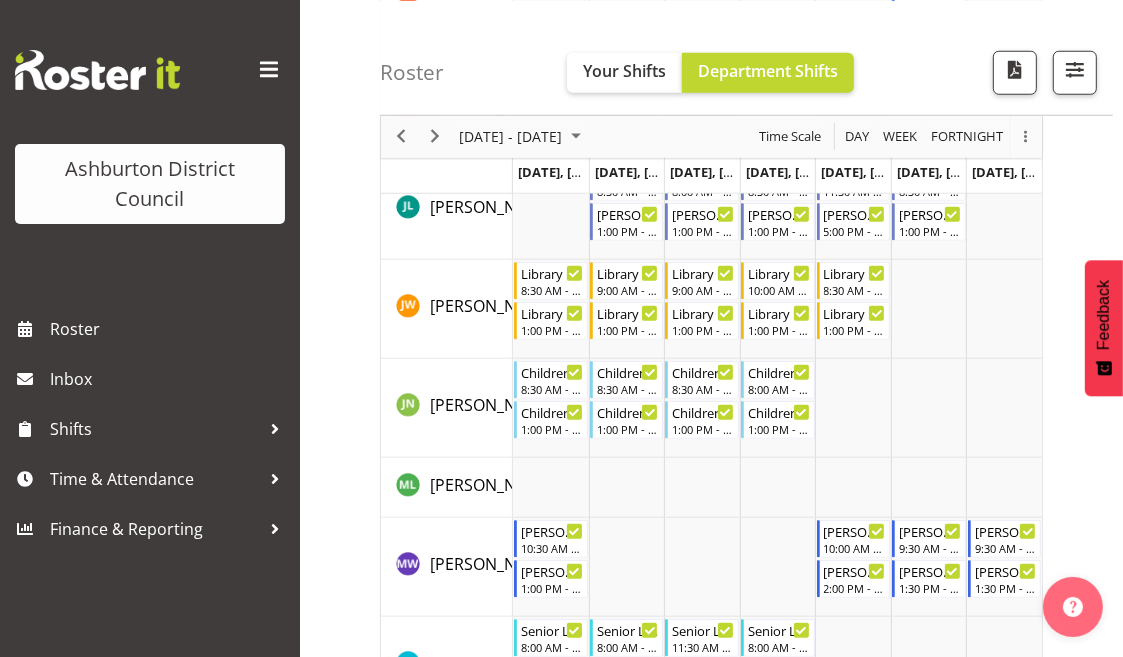 scroll, scrollTop: 1650, scrollLeft: 0, axis: vertical 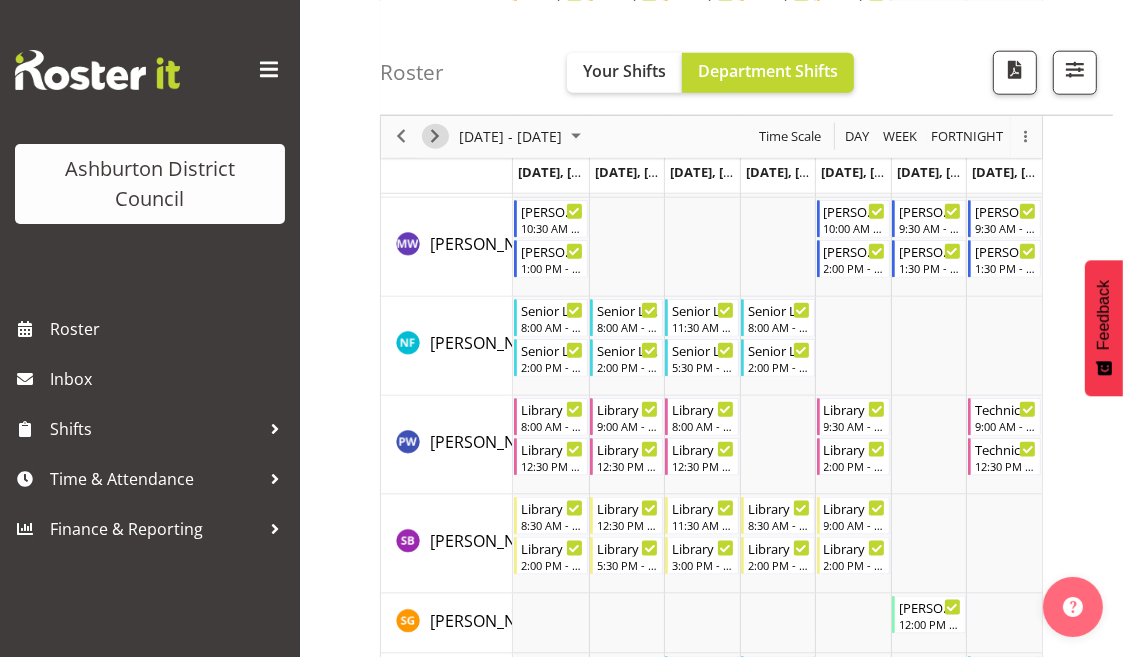 click at bounding box center [435, 136] 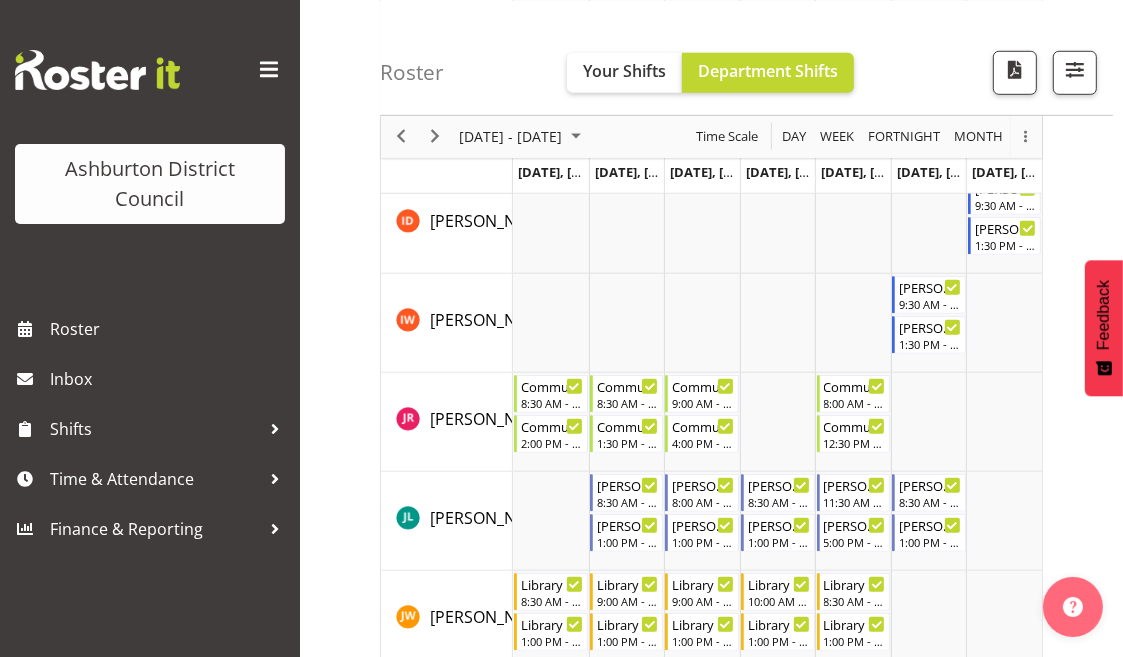 scroll, scrollTop: 1410, scrollLeft: 0, axis: vertical 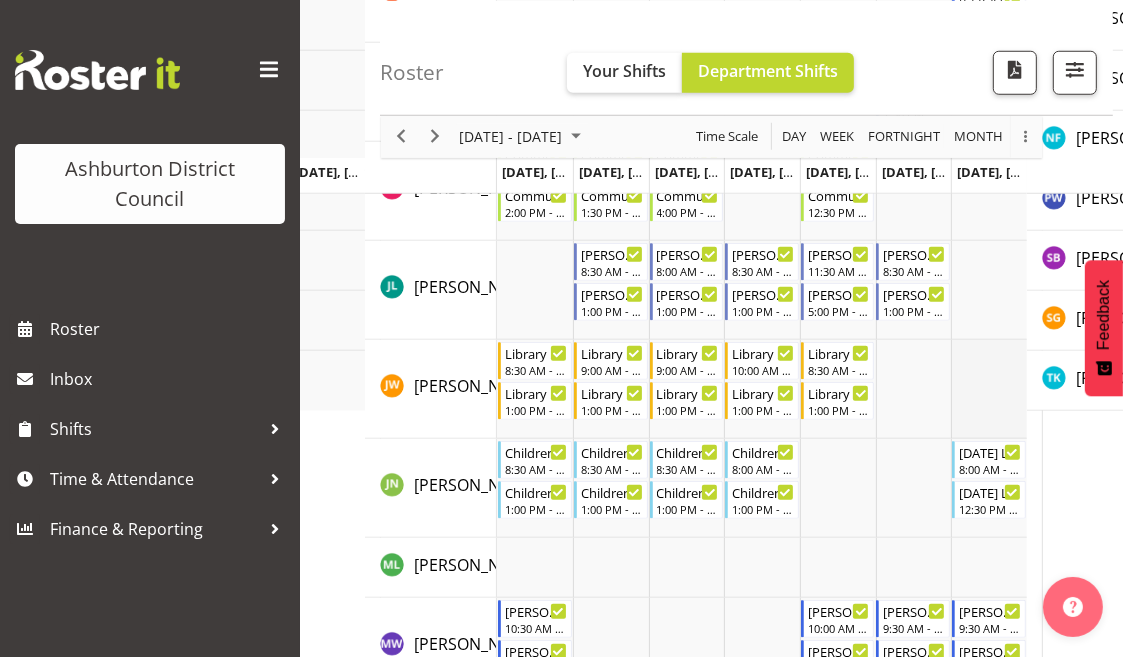 drag, startPoint x: 967, startPoint y: 273, endPoint x: 996, endPoint y: 406, distance: 136.12494 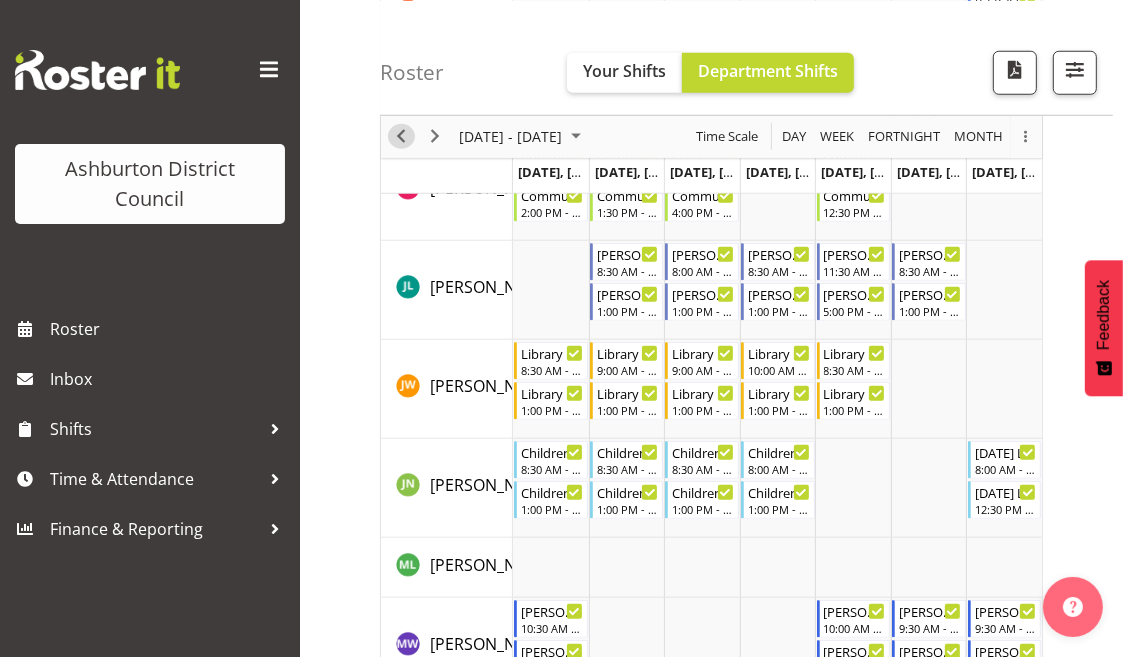 click at bounding box center [401, 136] 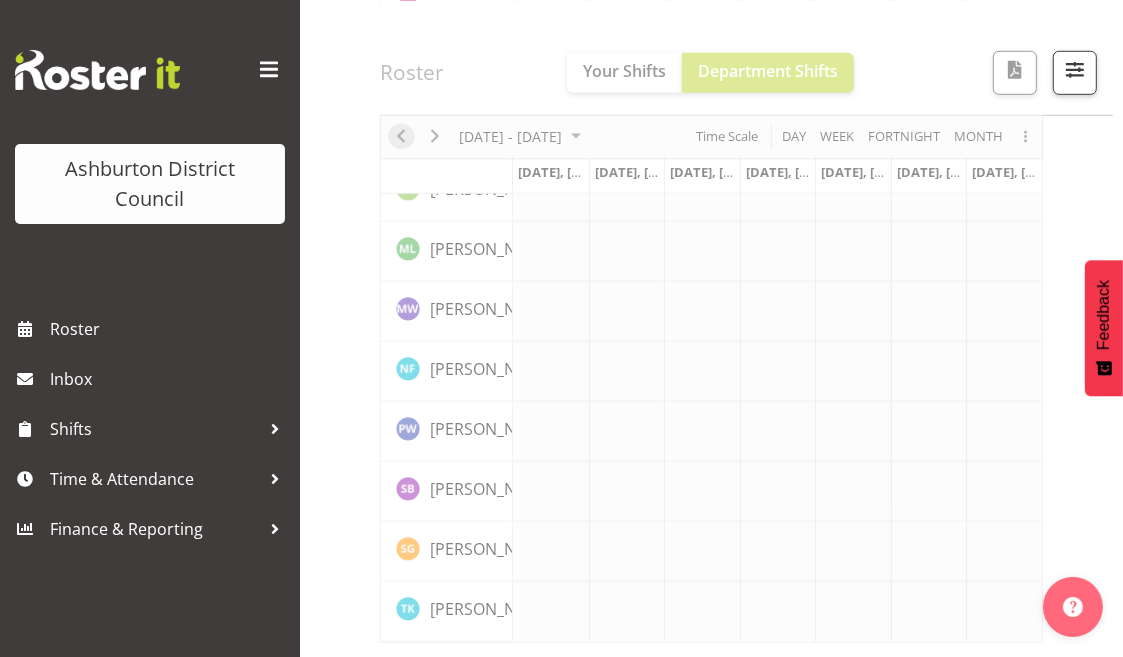 scroll, scrollTop: 1250, scrollLeft: 0, axis: vertical 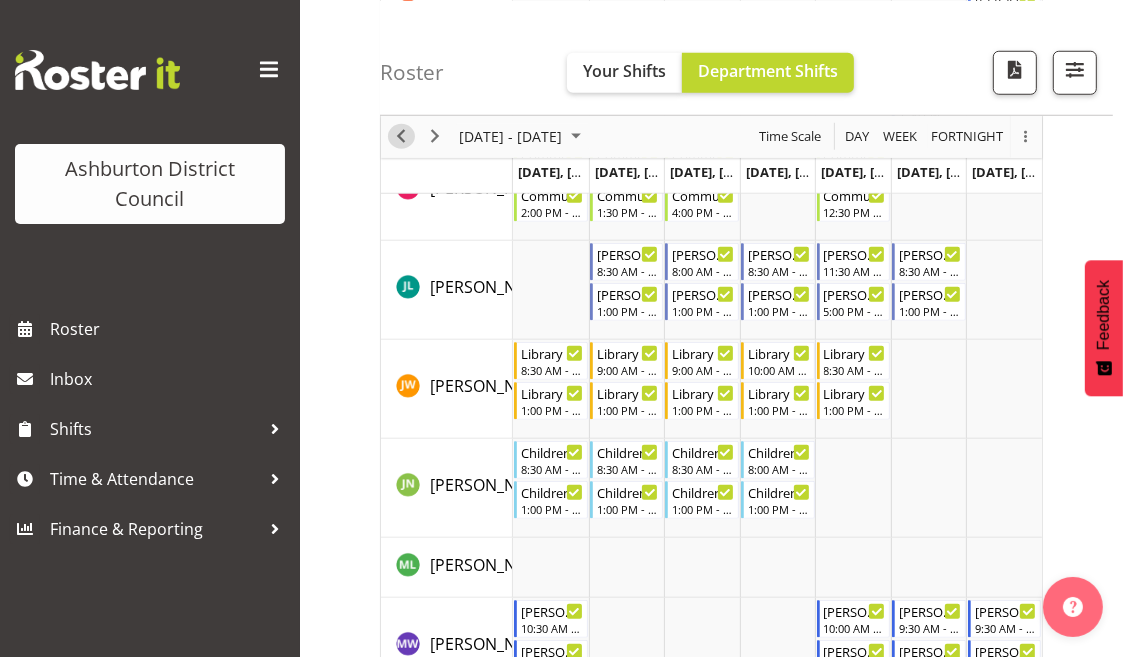 click at bounding box center [401, 136] 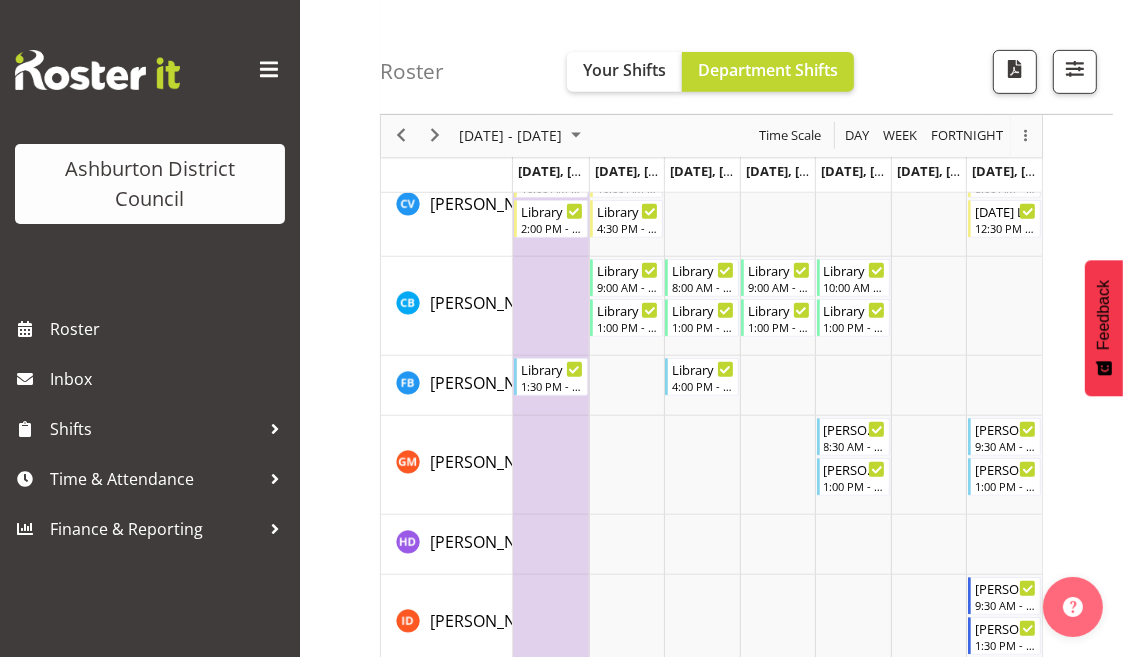 scroll, scrollTop: 539, scrollLeft: 0, axis: vertical 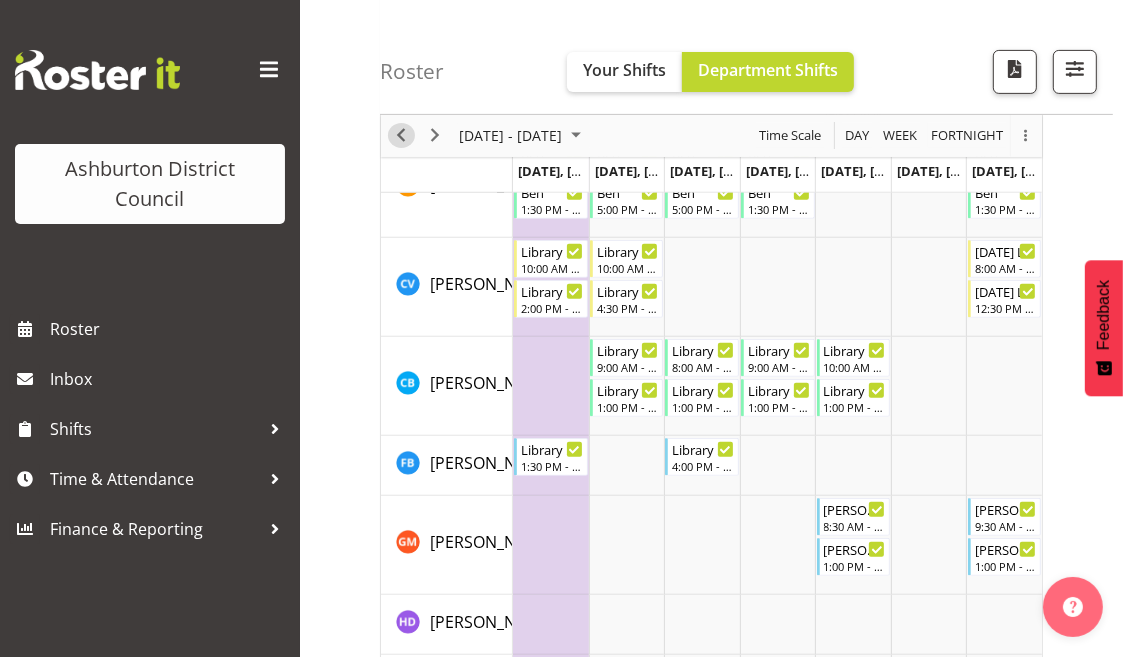 click at bounding box center (401, 136) 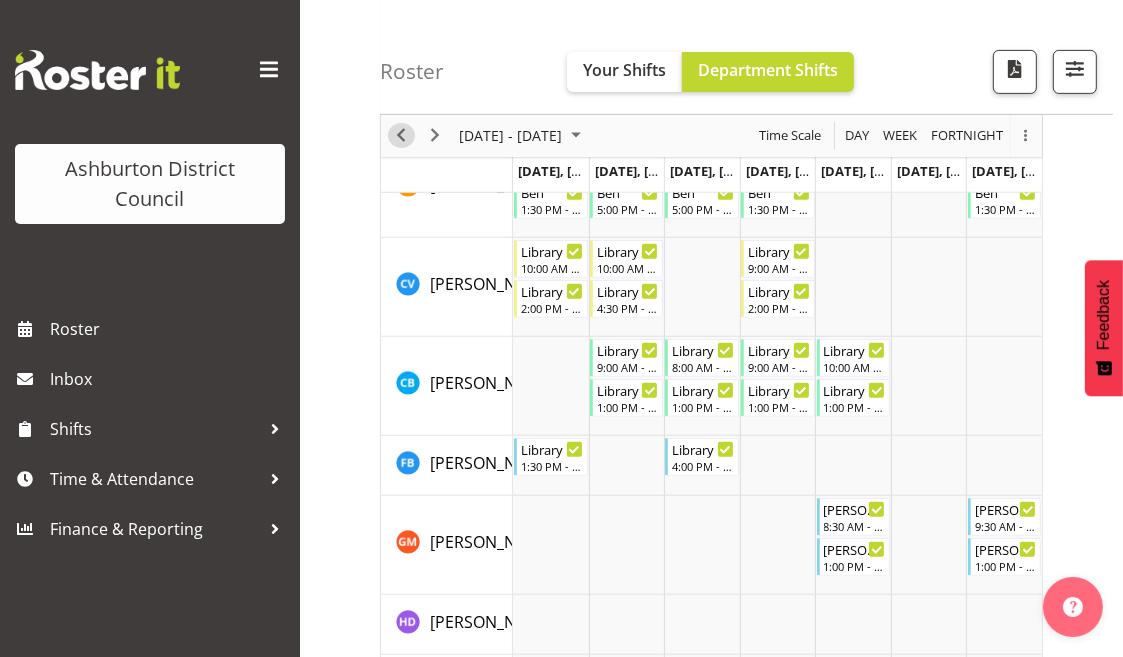 click at bounding box center [401, 136] 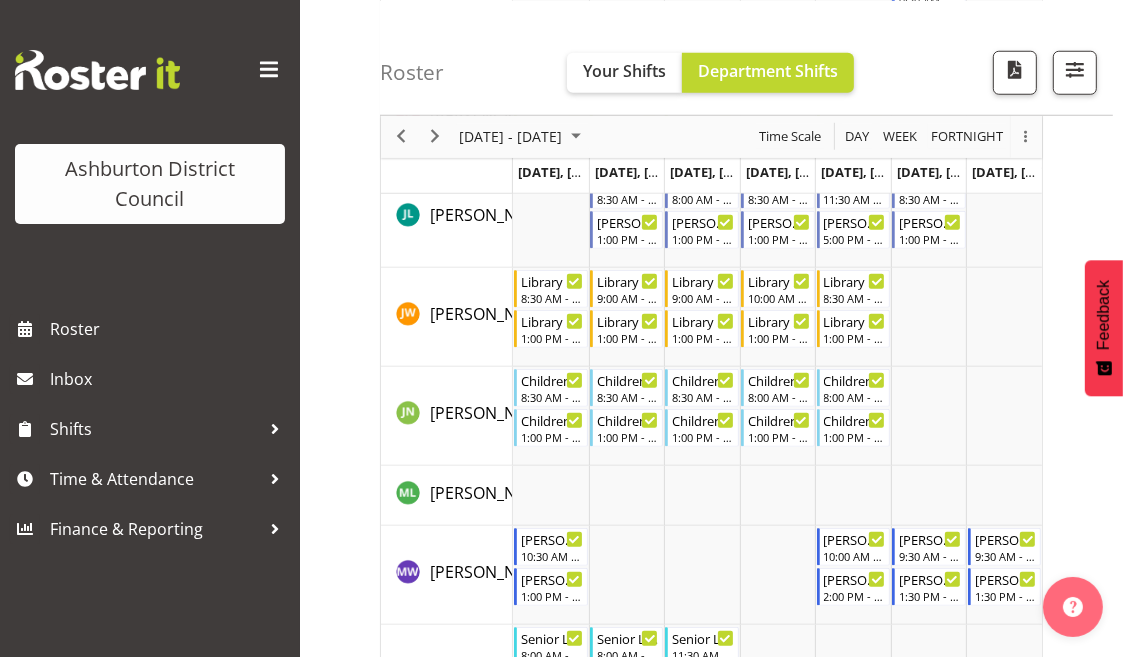 scroll, scrollTop: 762, scrollLeft: 0, axis: vertical 